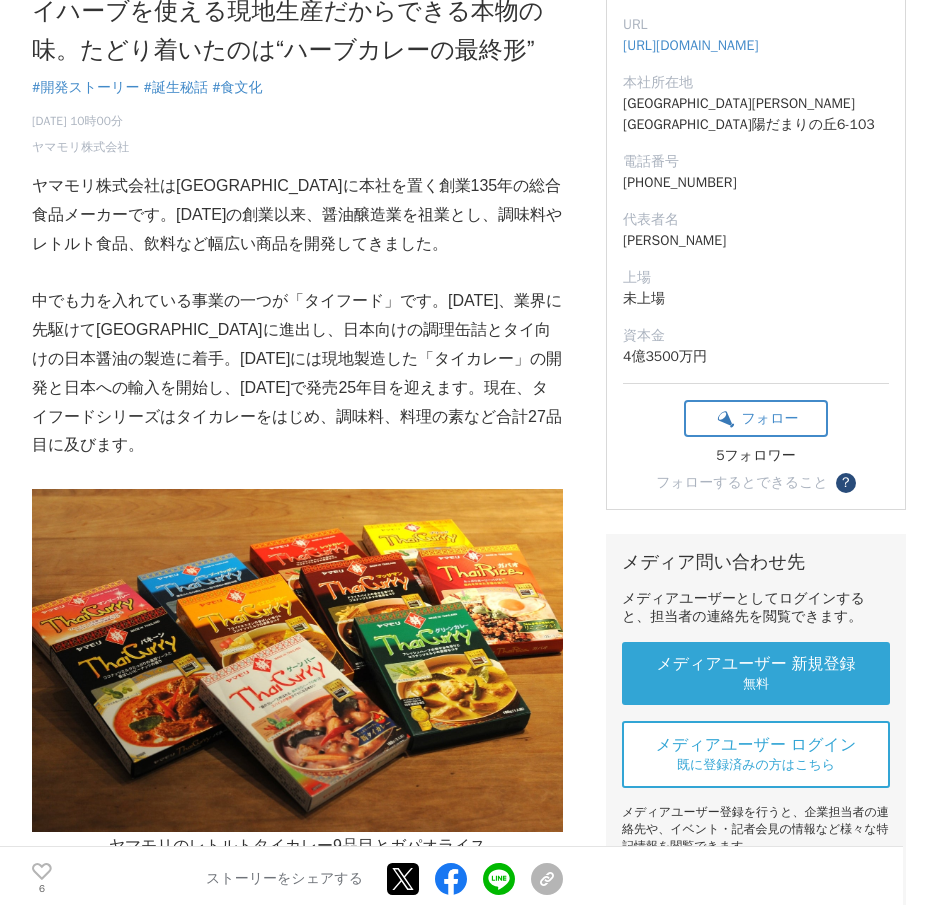 scroll, scrollTop: 0, scrollLeft: 0, axis: both 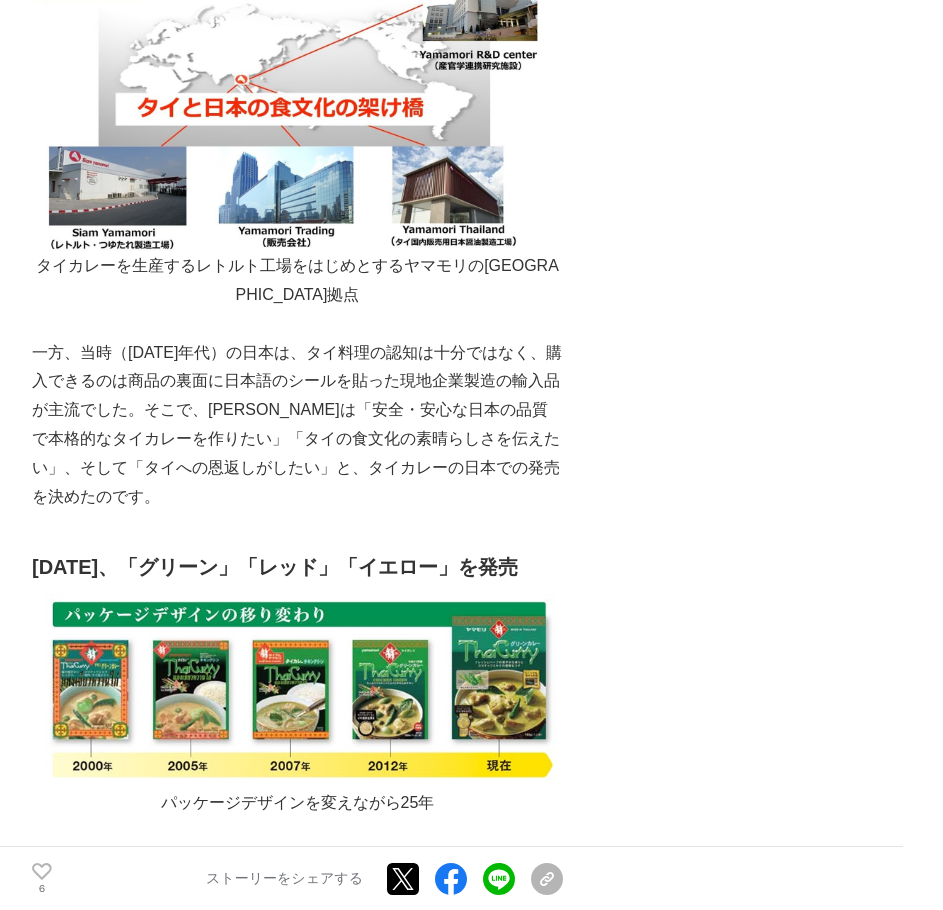 click at bounding box center (297, 691) 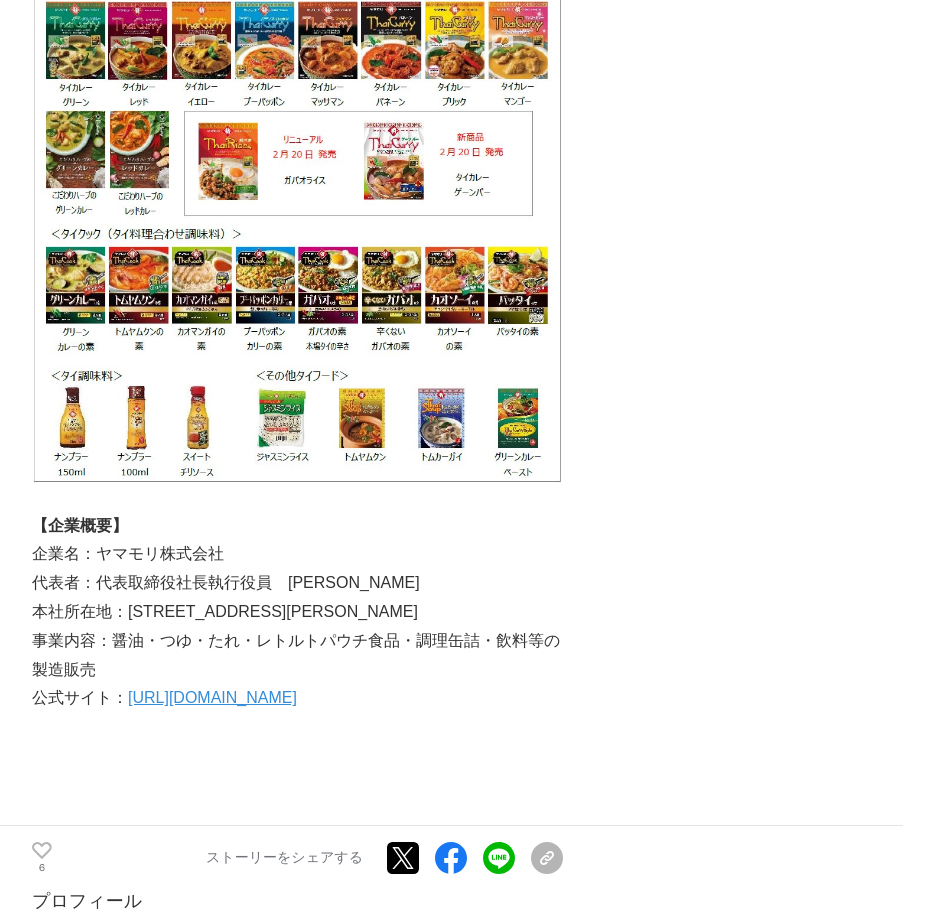 scroll, scrollTop: 14000, scrollLeft: 0, axis: vertical 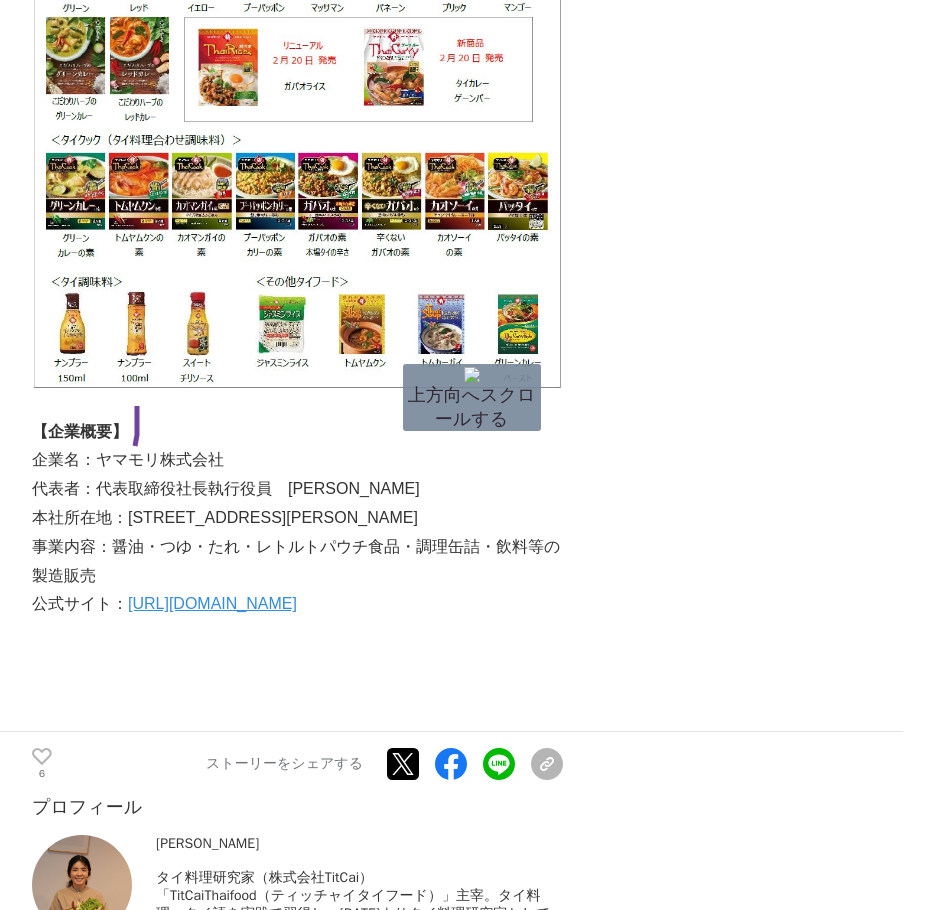 drag, startPoint x: 135, startPoint y: 446, endPoint x: 69, endPoint y: 421, distance: 70.5762 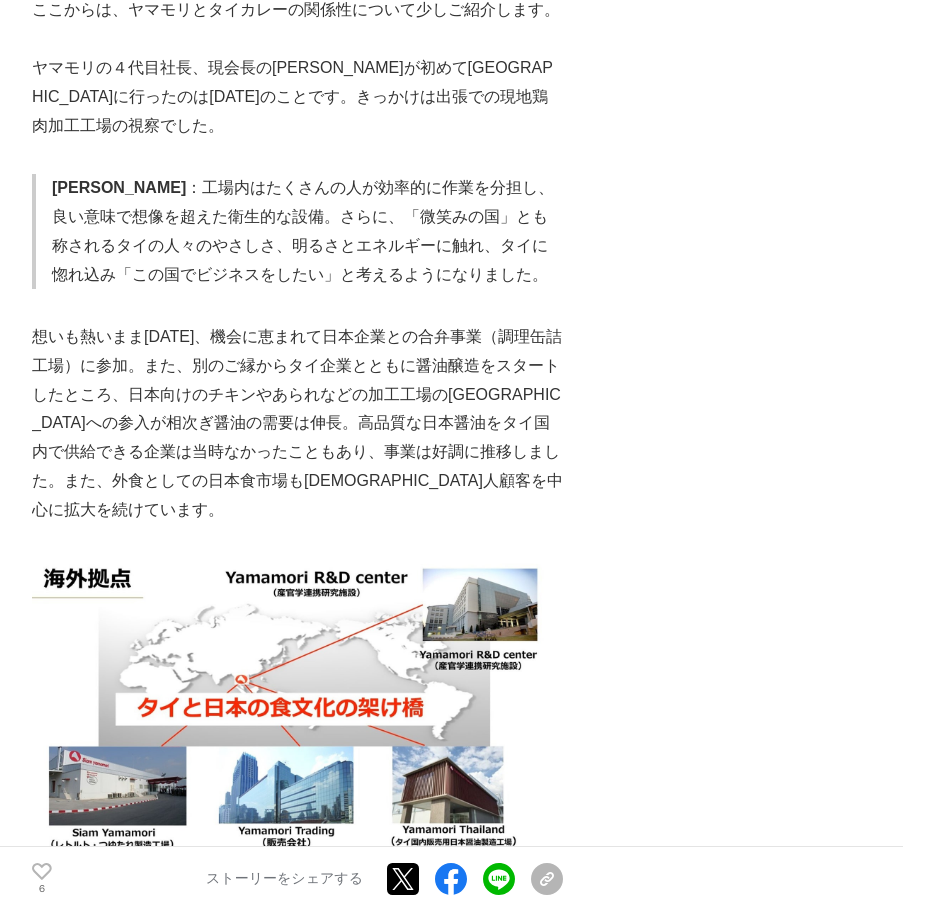 scroll, scrollTop: 6800, scrollLeft: 0, axis: vertical 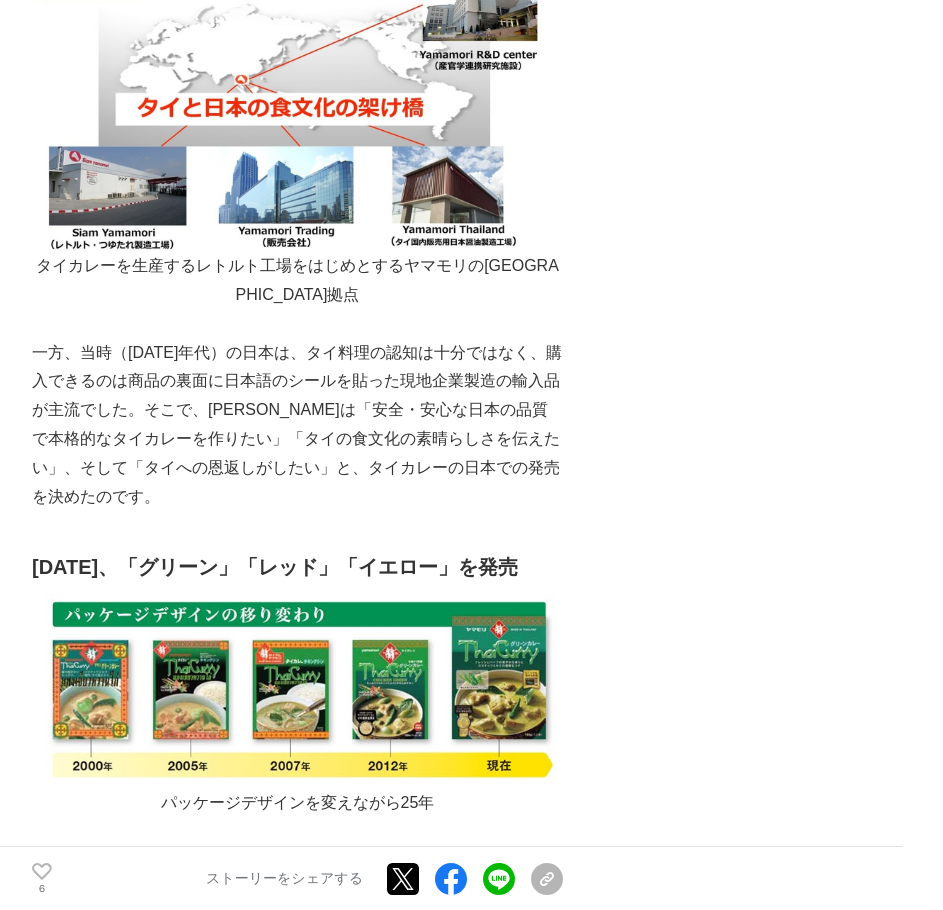 click on "グリーン" at bounding box center (226, 860) 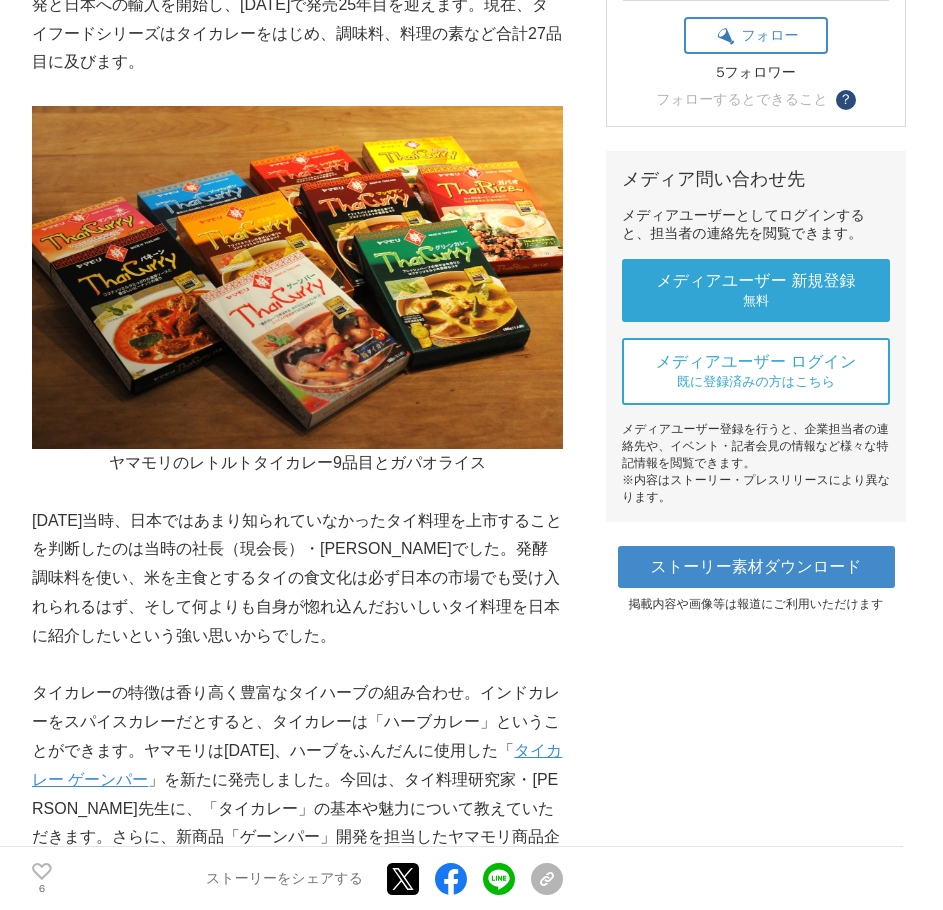 scroll, scrollTop: 100, scrollLeft: 0, axis: vertical 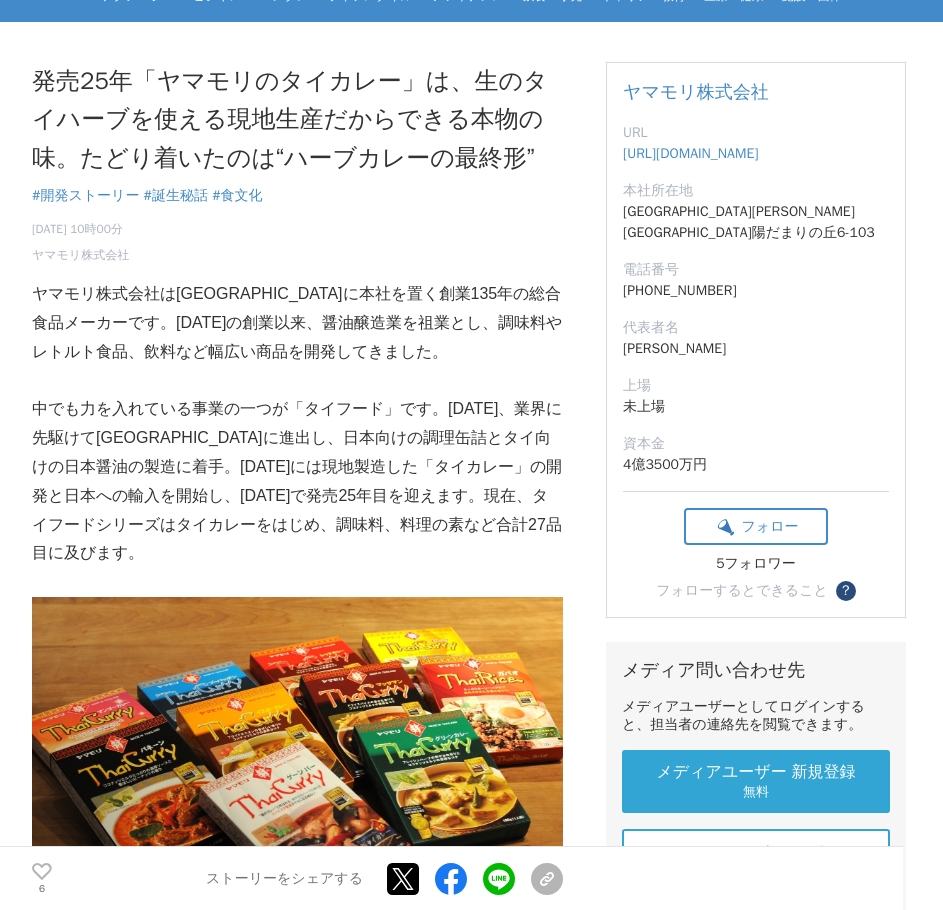 click on "中でも力を入れている事業の一つが「タイフード」です。[DATE]、業界に先駆けて[GEOGRAPHIC_DATA]に進出し、日本向けの調理缶詰とタイ向けの日本醤油の製造に着手。[DATE]には現地製造した「タイカレー」の開発と日本への輸入を開始し、[DATE]で発売25年目を迎えます。現在、タイフードシリーズはタイカレーをはじめ、調味料、料理の素など合計27品目に及びます。" at bounding box center (297, 481) 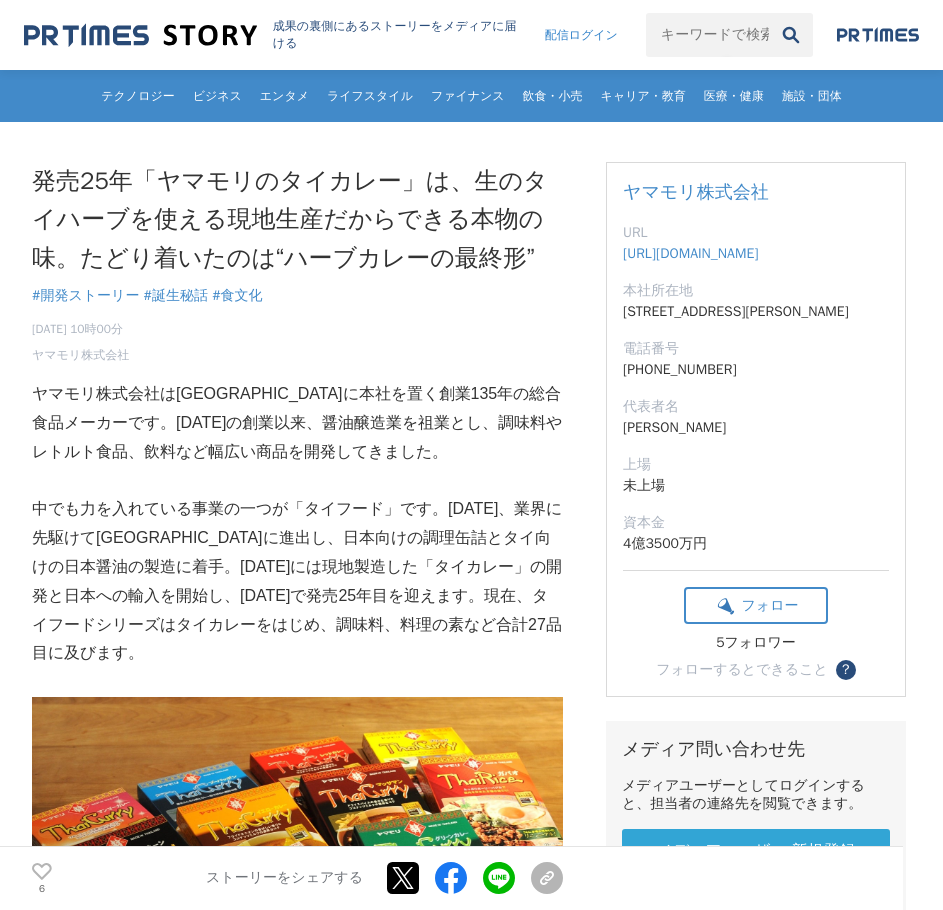 scroll, scrollTop: 0, scrollLeft: 0, axis: both 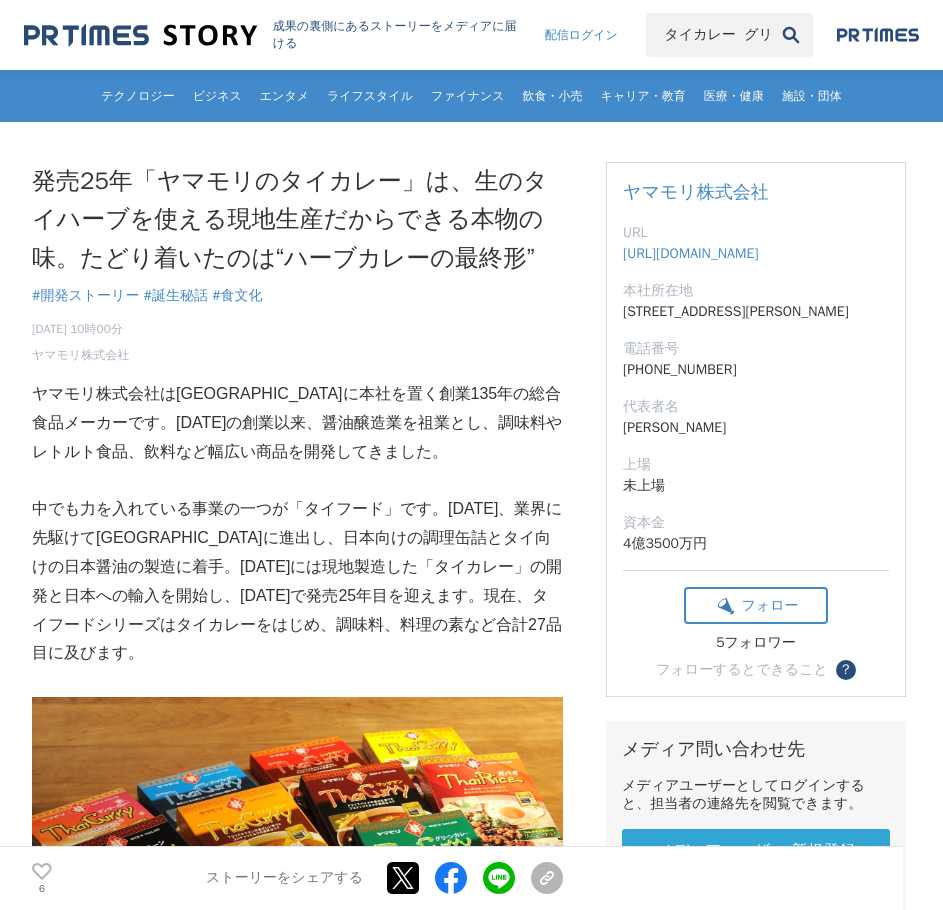 type on "ヤマモリ  タイカレー  グリーン" 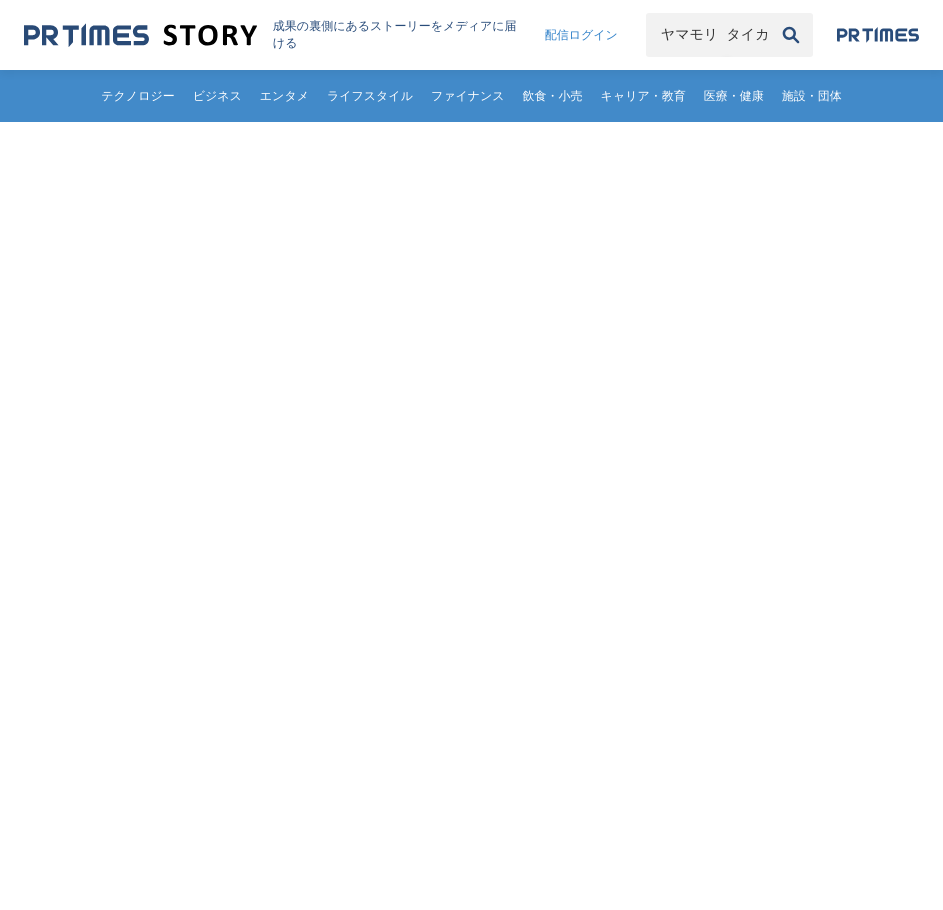 scroll, scrollTop: 0, scrollLeft: 0, axis: both 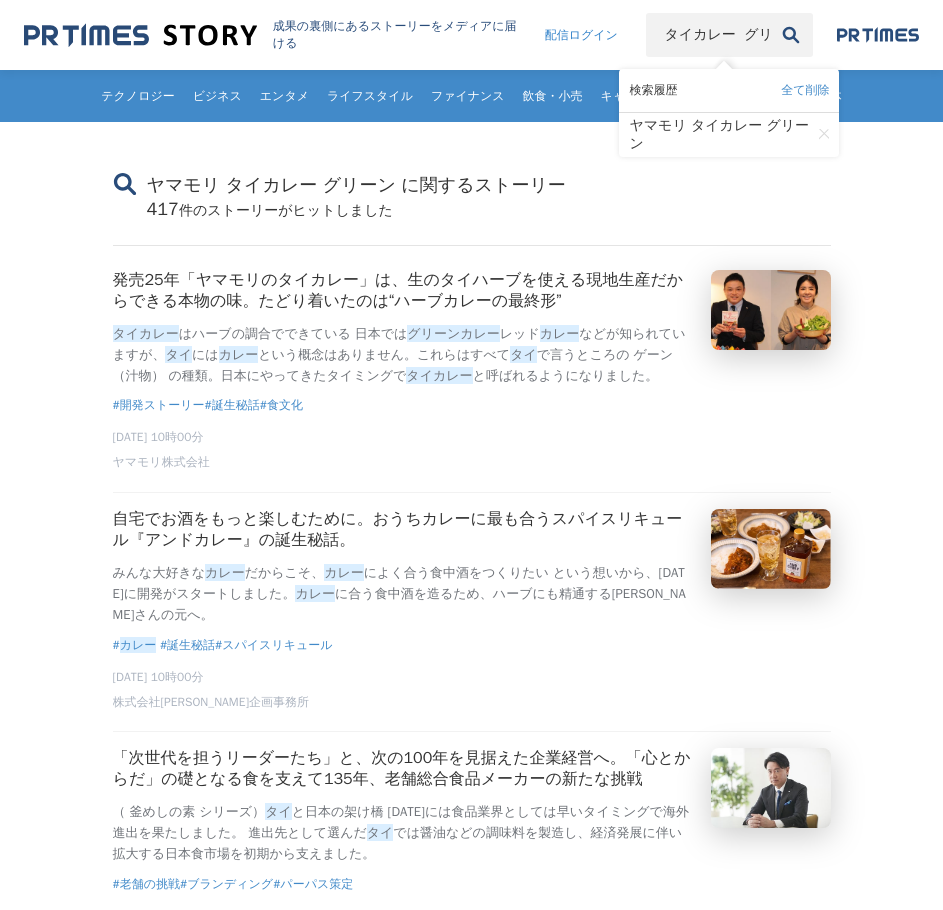 drag, startPoint x: 694, startPoint y: 44, endPoint x: 717, endPoint y: 48, distance: 23.345236 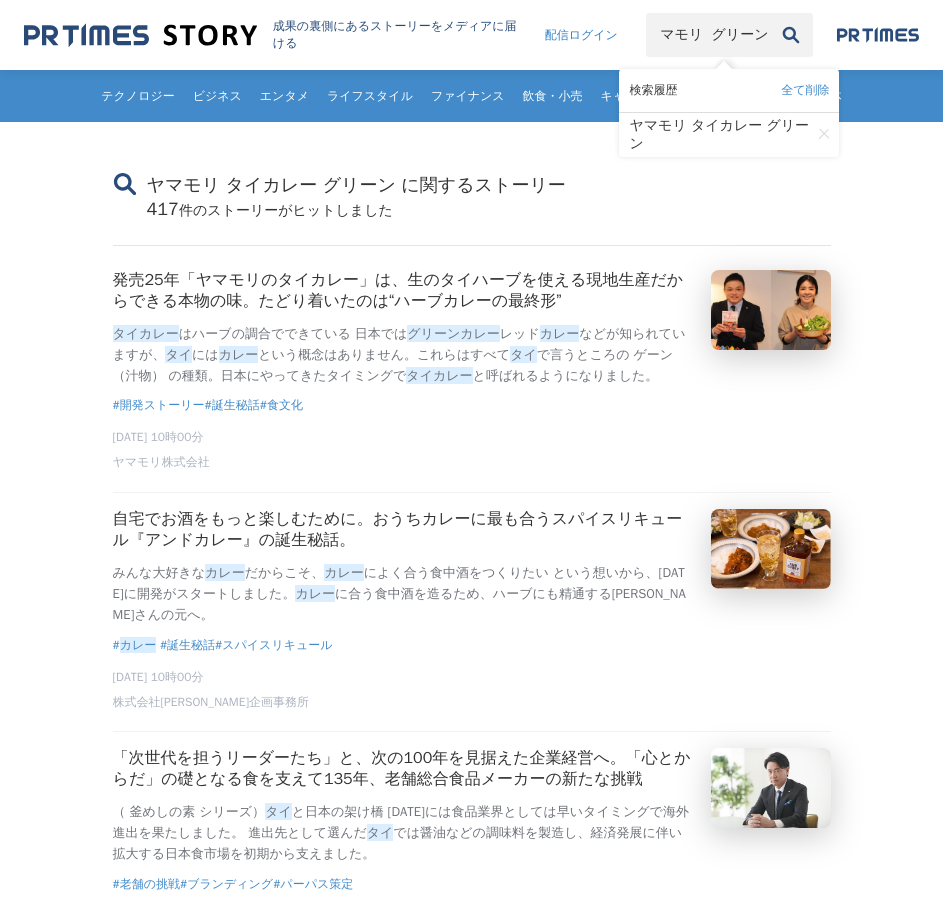scroll, scrollTop: 0, scrollLeft: 0, axis: both 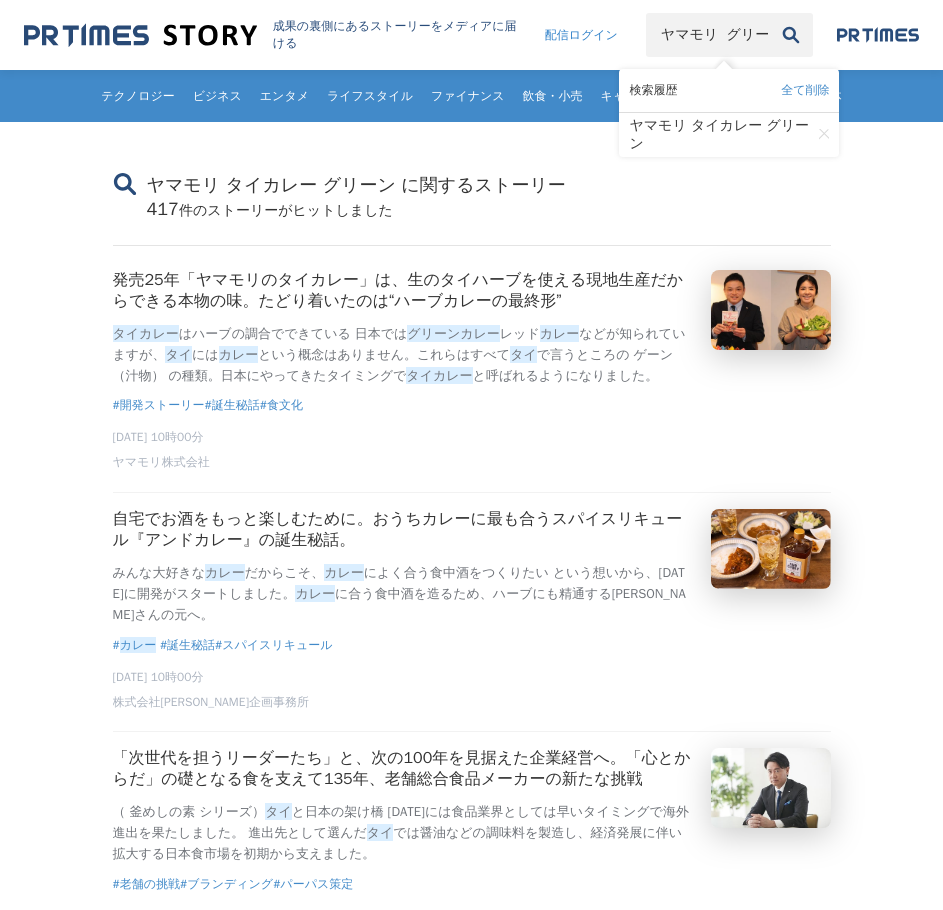 type on "ヤマモリ  グリーン" 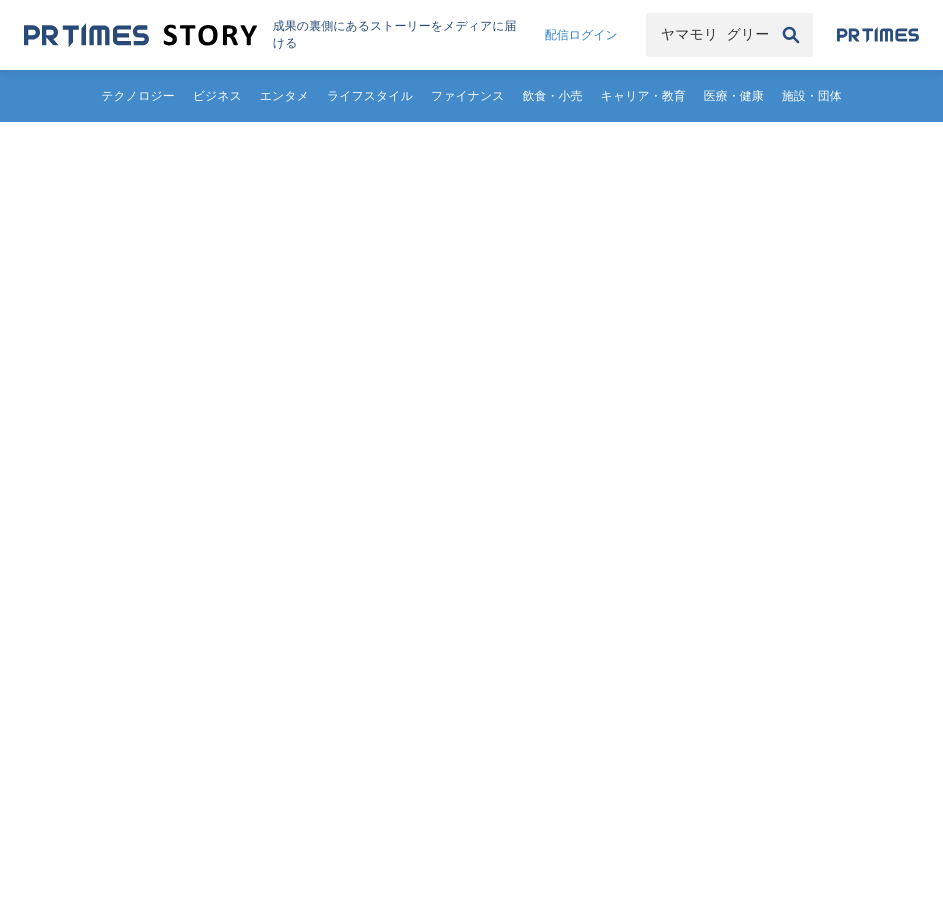 scroll, scrollTop: 0, scrollLeft: 0, axis: both 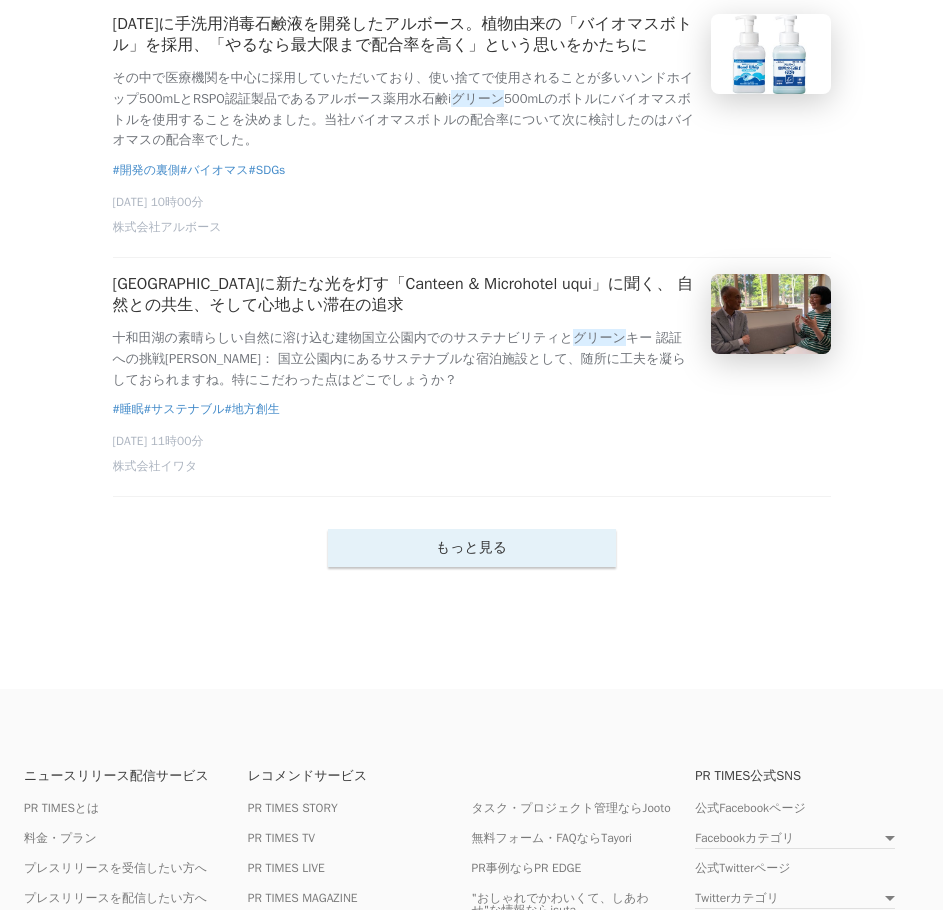 click on "もっと見る" at bounding box center (472, 548) 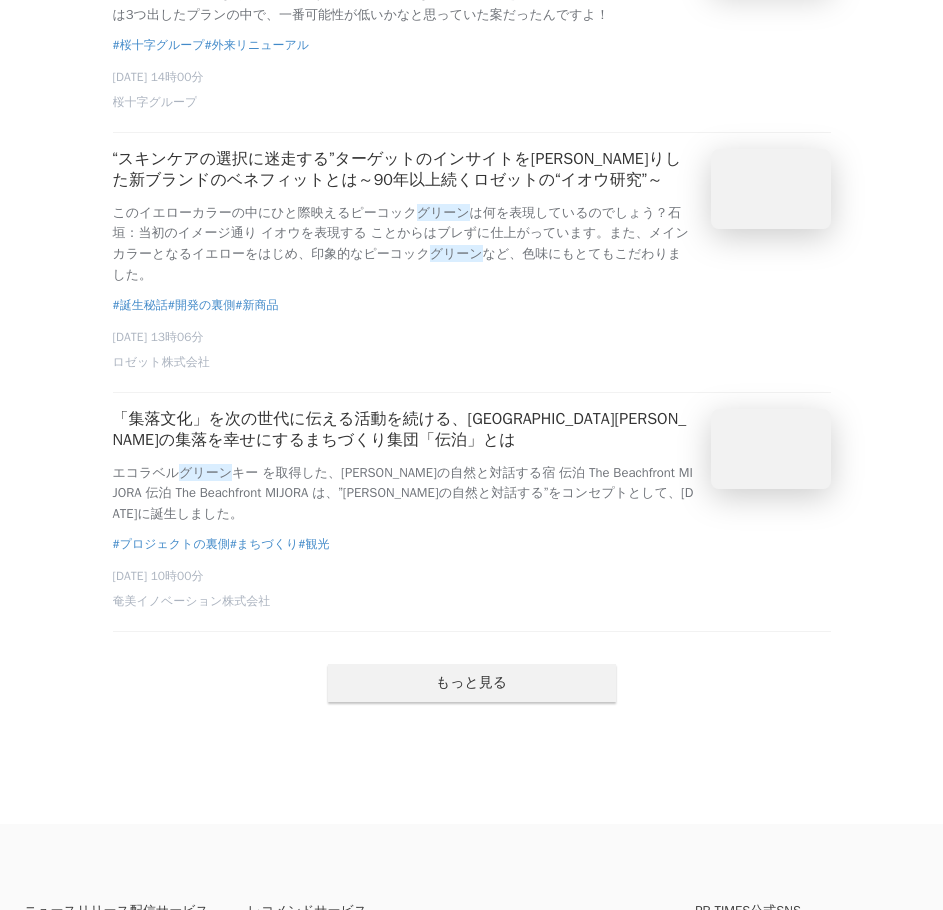 scroll, scrollTop: 8400, scrollLeft: 0, axis: vertical 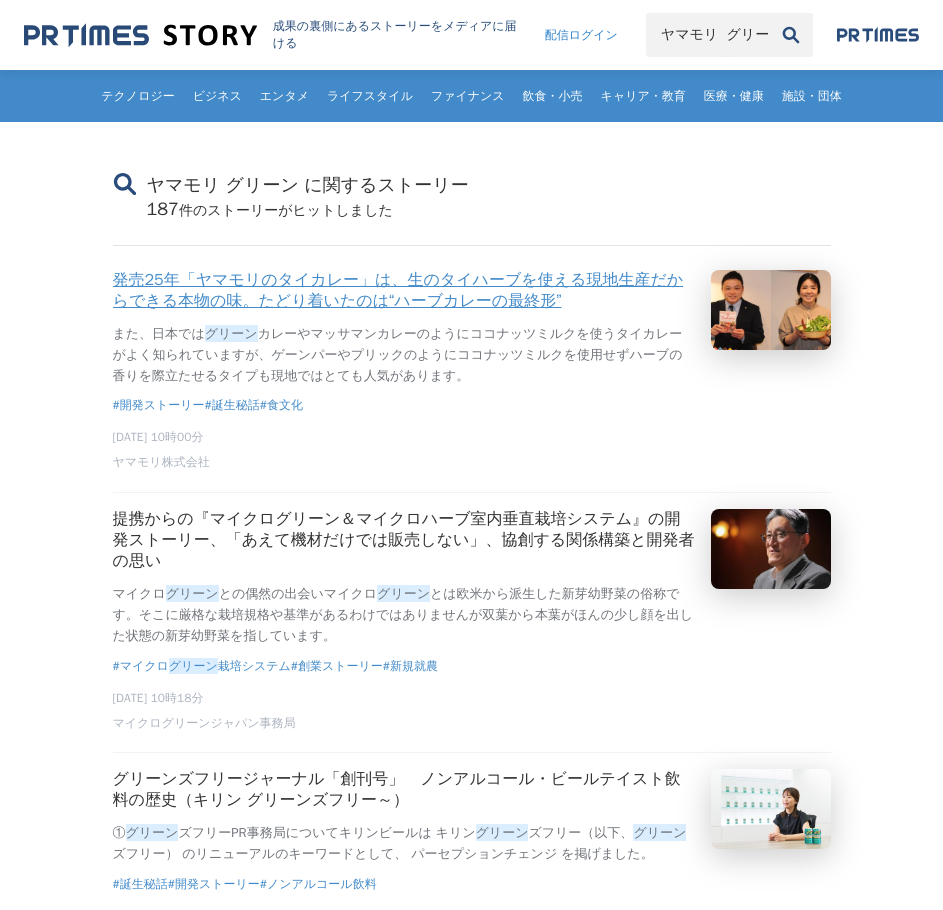 click on "発売25年「ヤマモリのタイカレー」は、生のタイハーブを使える現地生産だからできる本物の味。たどり着いたのは“ハーブカレーの最終形”" at bounding box center [404, 291] 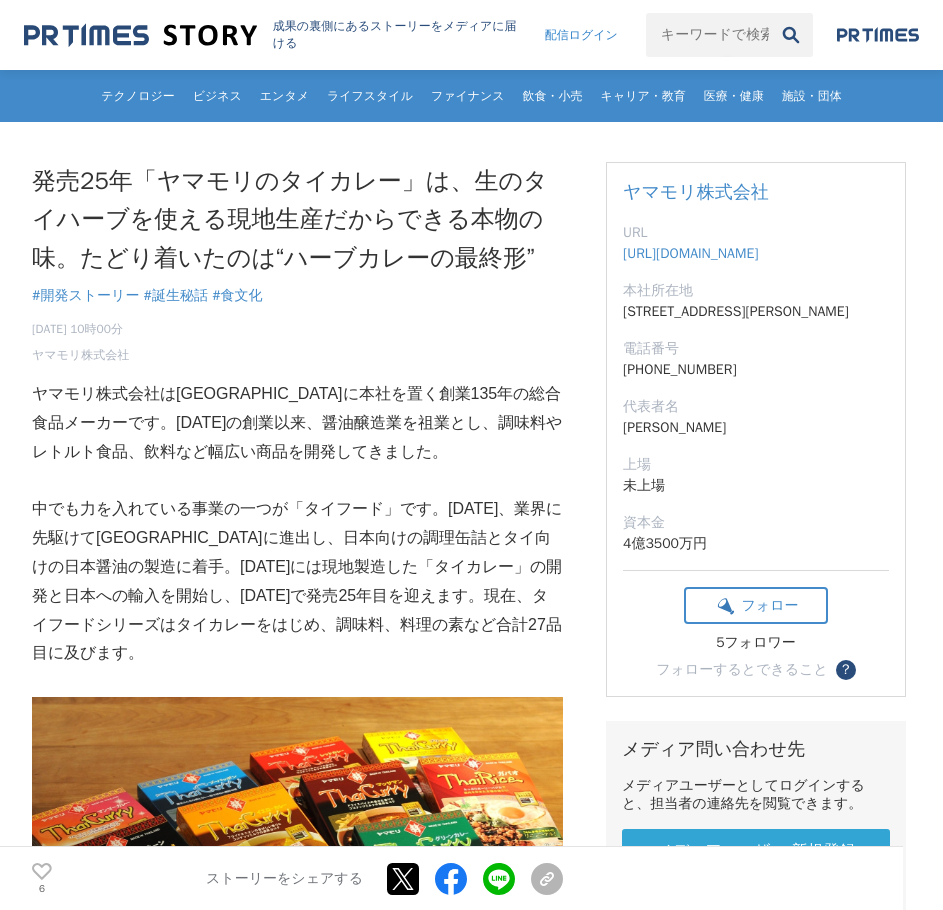 scroll, scrollTop: 0, scrollLeft: 0, axis: both 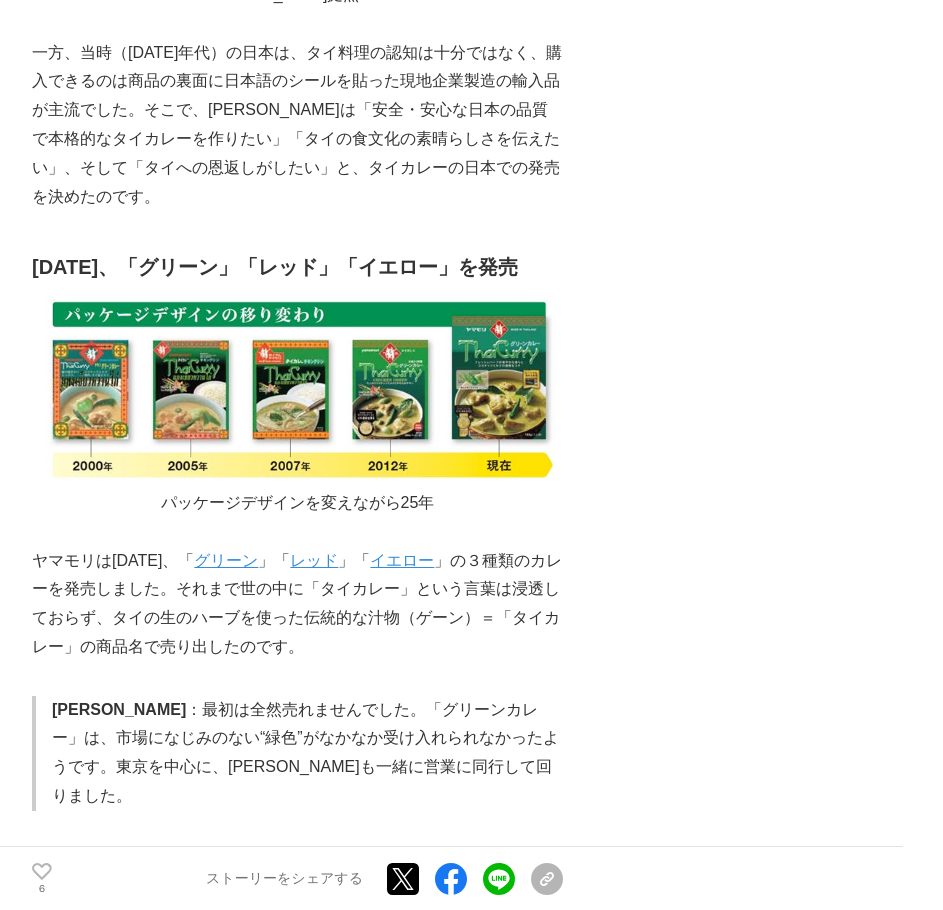 click on "発売25年「ヤマモリのタイカレー」は、生のタイハーブを使える現地生産だからできる本物の味。たどり着いたのは“ハーブカレーの最終形”
開発ストーリー
#開発ストーリー
#誕生秘話
6" at bounding box center [471, 1737] 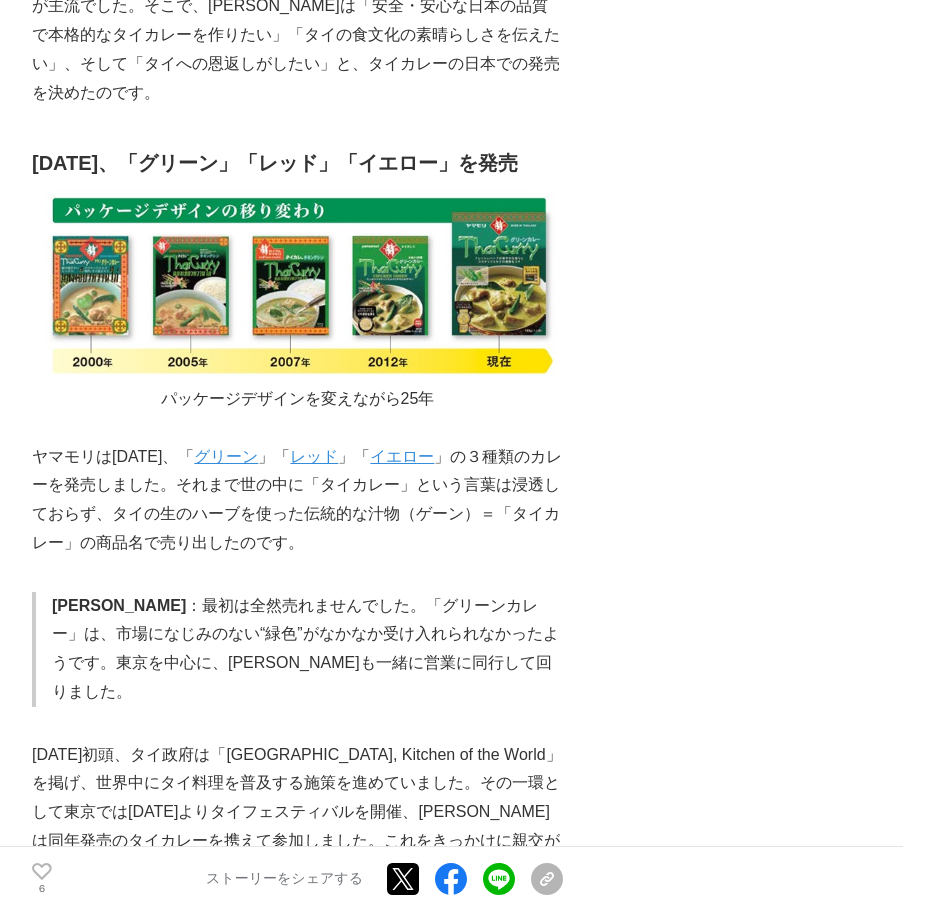 scroll, scrollTop: 6900, scrollLeft: 0, axis: vertical 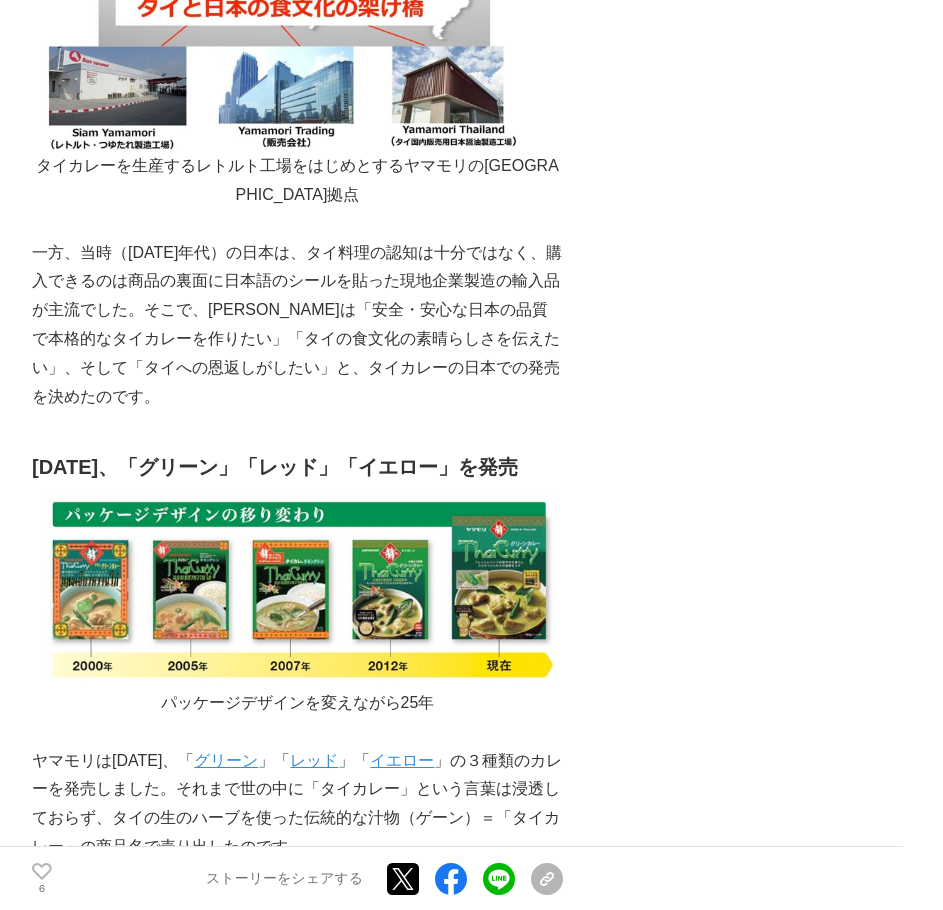 click on "発売25年「ヤマモリのタイカレー」は、生のタイハーブを使える現地生産だからできる本物の味。たどり着いたのは“ハーブカレーの最終形”
開発ストーリー
#開発ストーリー
#誕生秘話
6" at bounding box center [471, 1937] 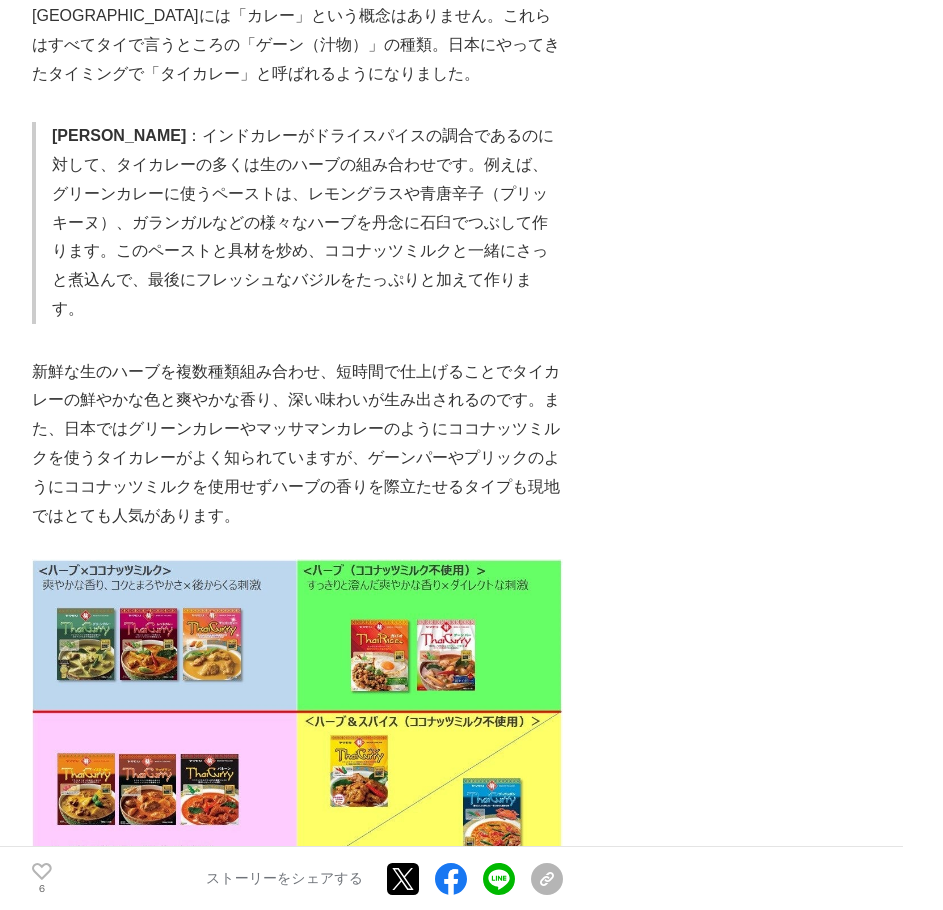 scroll, scrollTop: 2200, scrollLeft: 0, axis: vertical 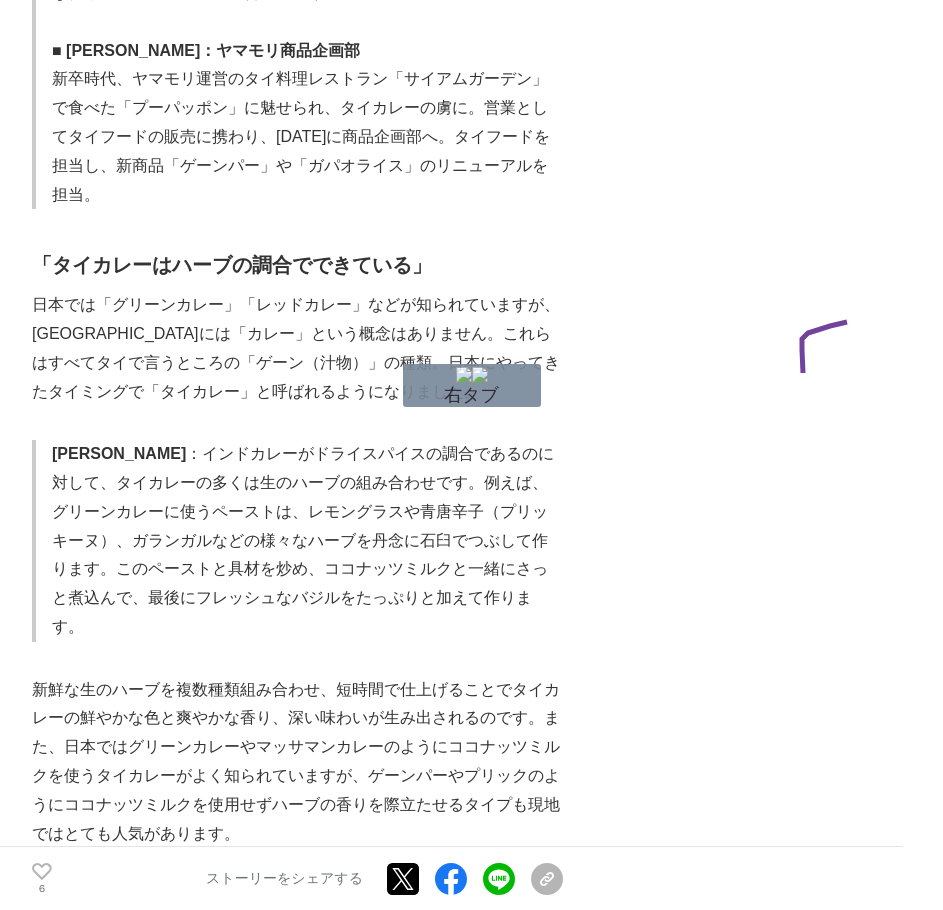 drag, startPoint x: 803, startPoint y: 373, endPoint x: 887, endPoint y: 315, distance: 102.0784 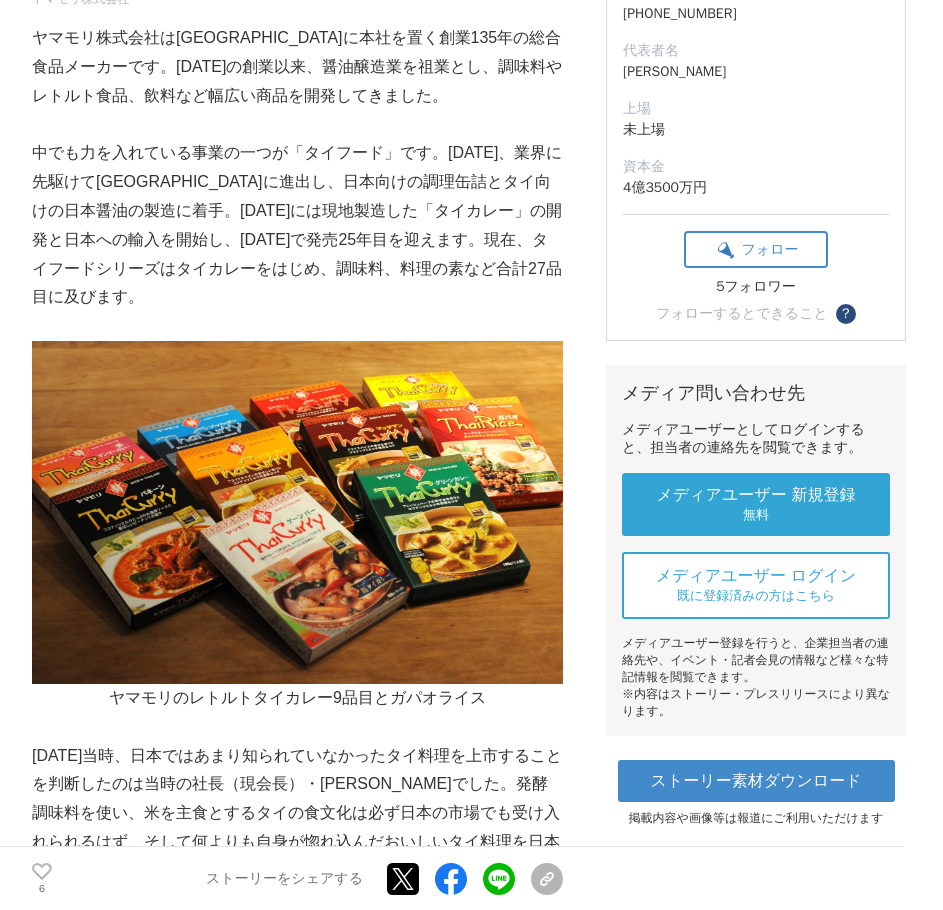 scroll, scrollTop: 0, scrollLeft: 0, axis: both 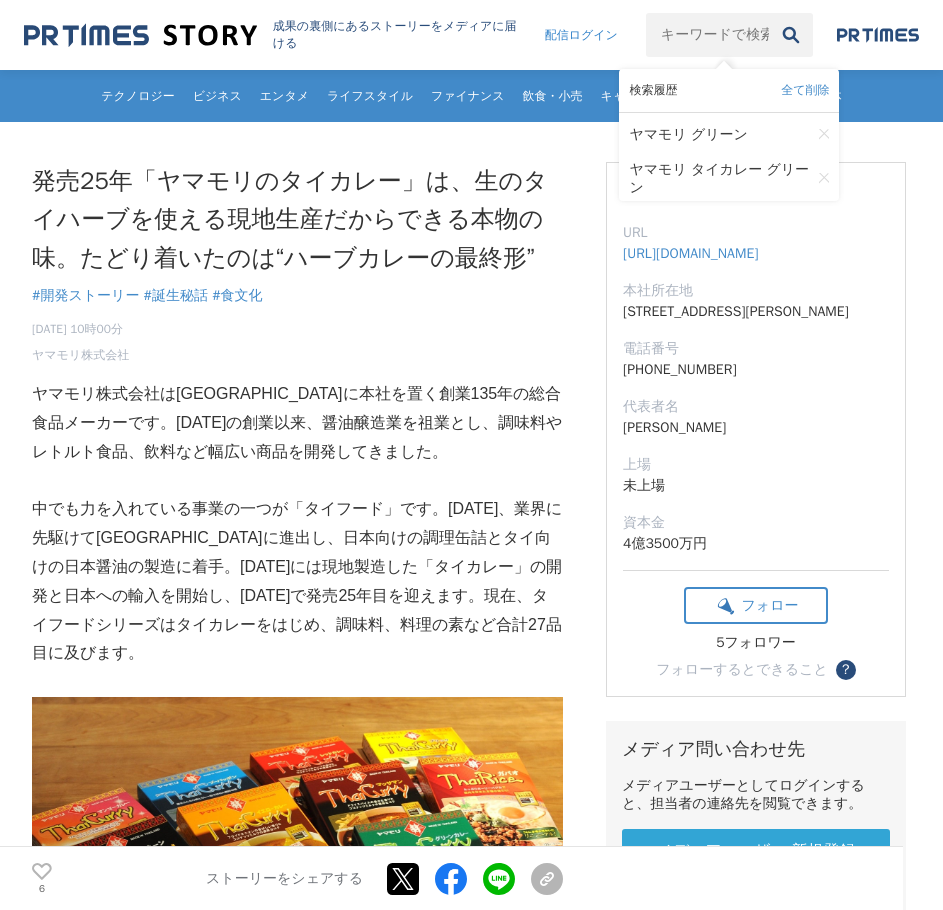 click at bounding box center [707, 35] 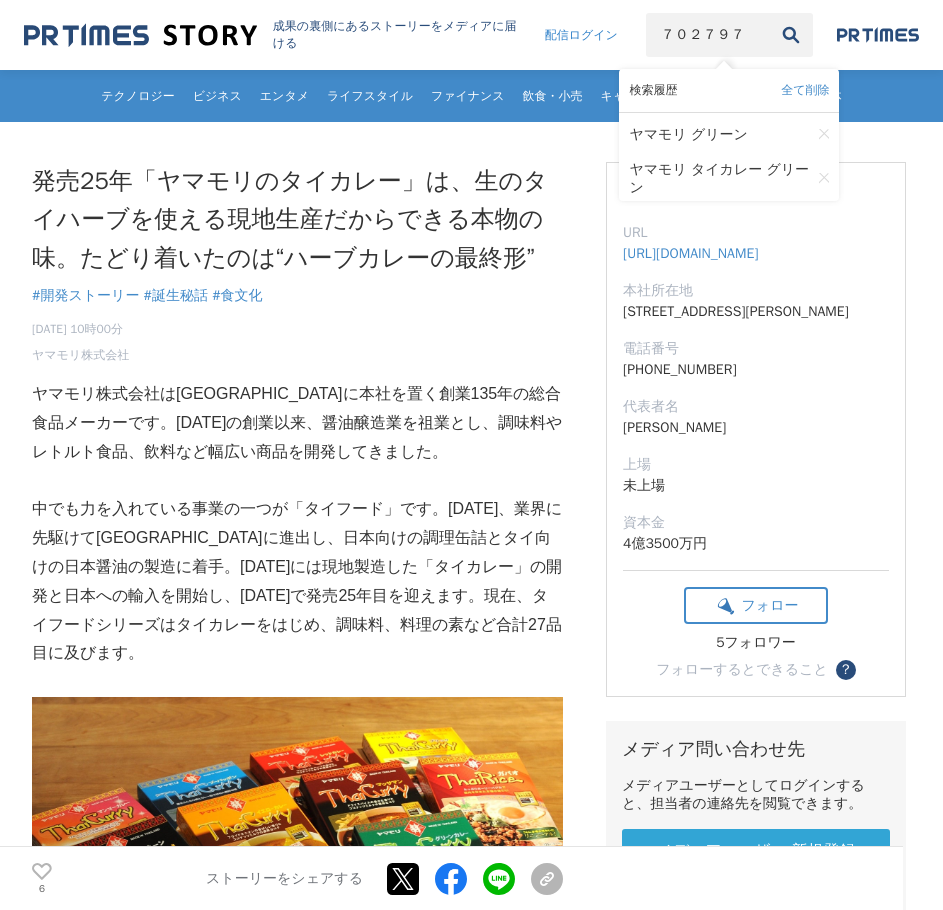 type on "７０２７９７" 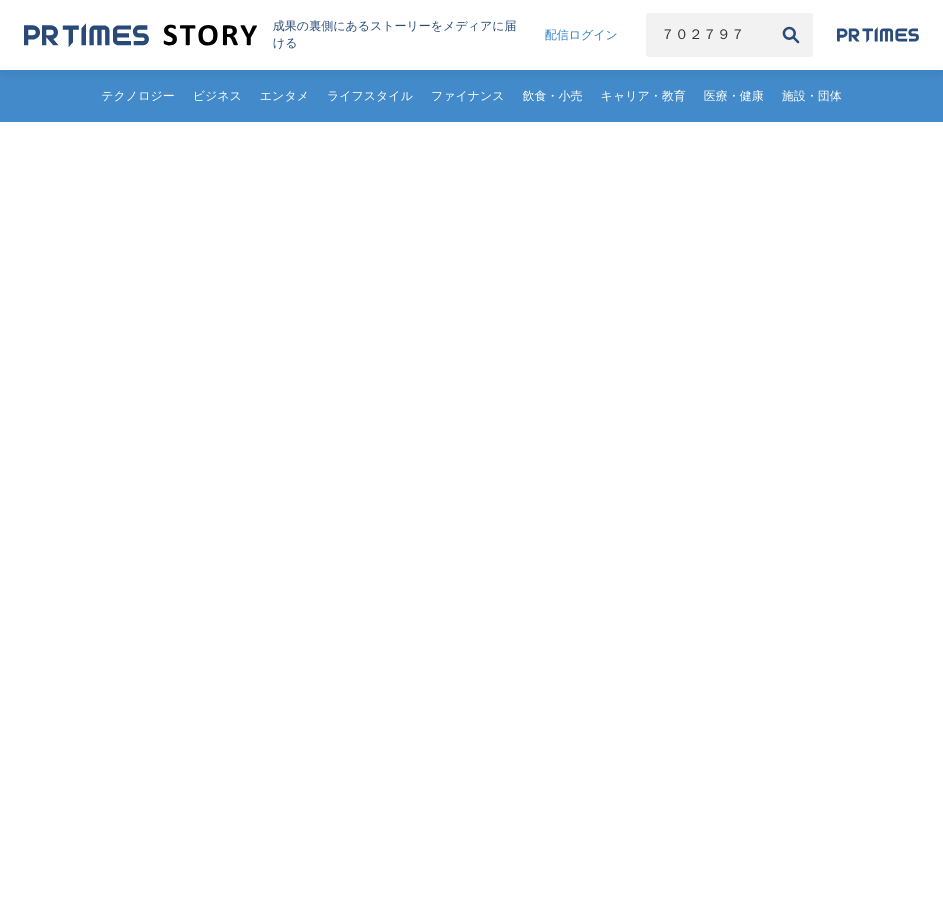 scroll, scrollTop: 0, scrollLeft: 0, axis: both 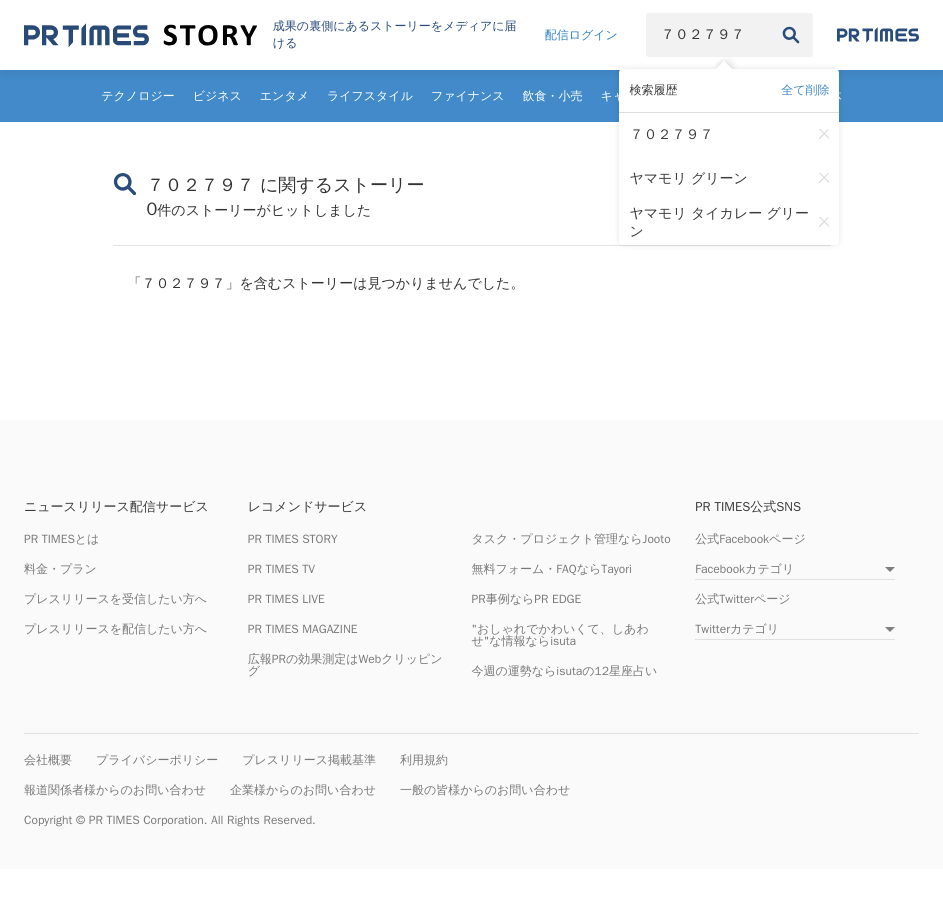 click on "７０２７９７" at bounding box center (707, 35) 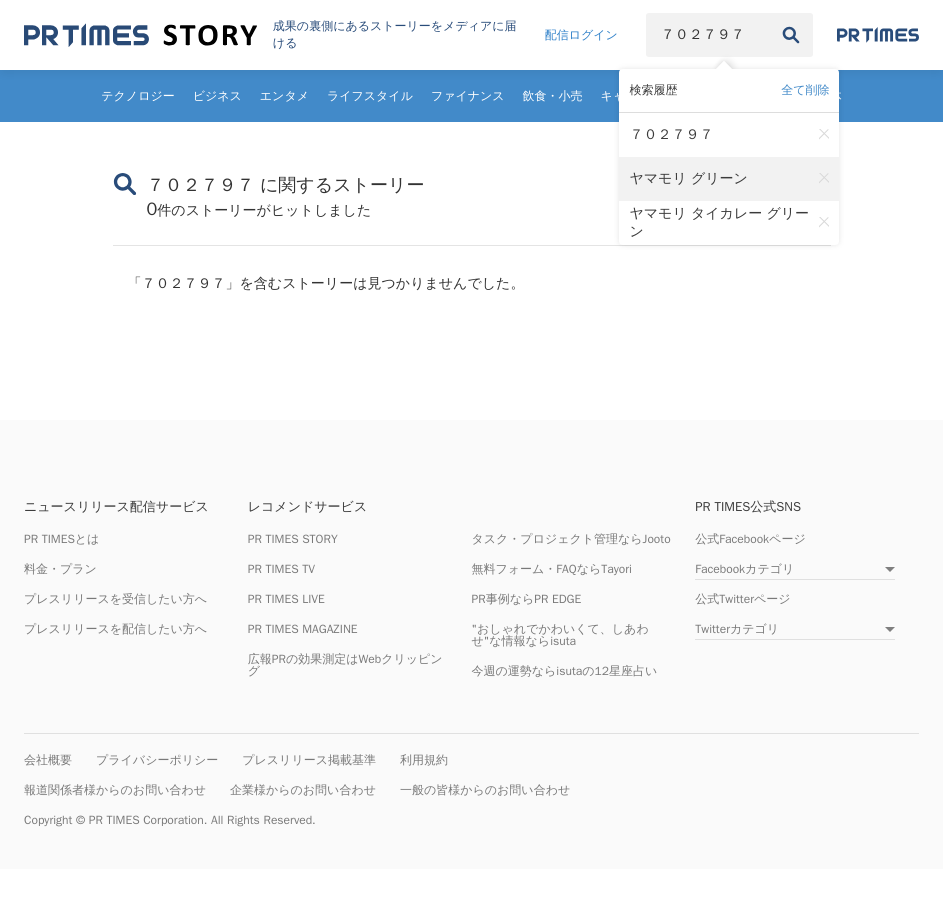 click on "ヤマモリ  グリーン" at bounding box center [688, 179] 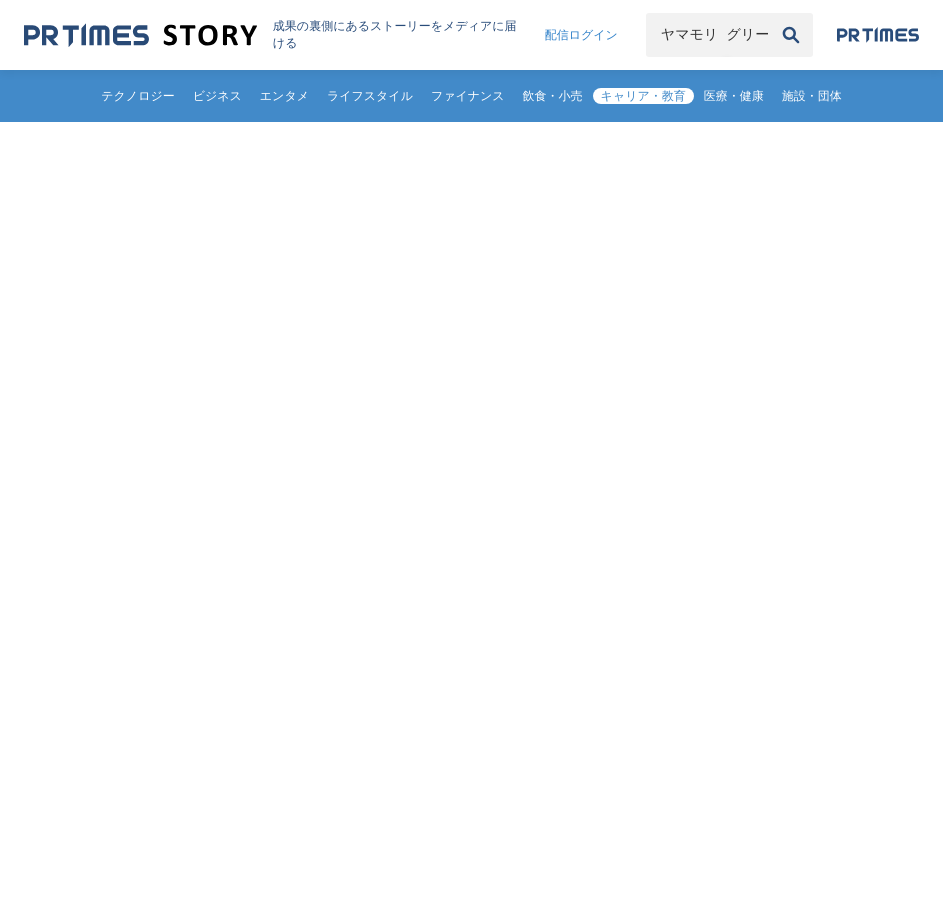 scroll, scrollTop: 0, scrollLeft: 0, axis: both 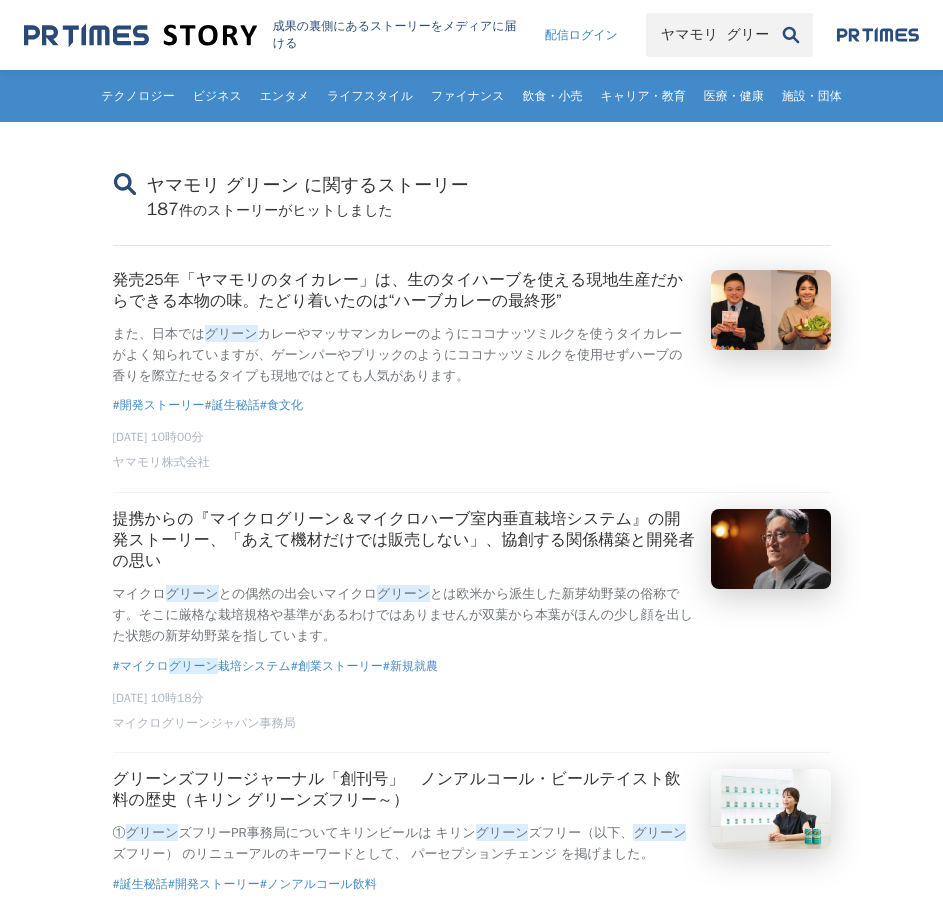 click on "ヤマモリ  グリーン" at bounding box center [707, 35] 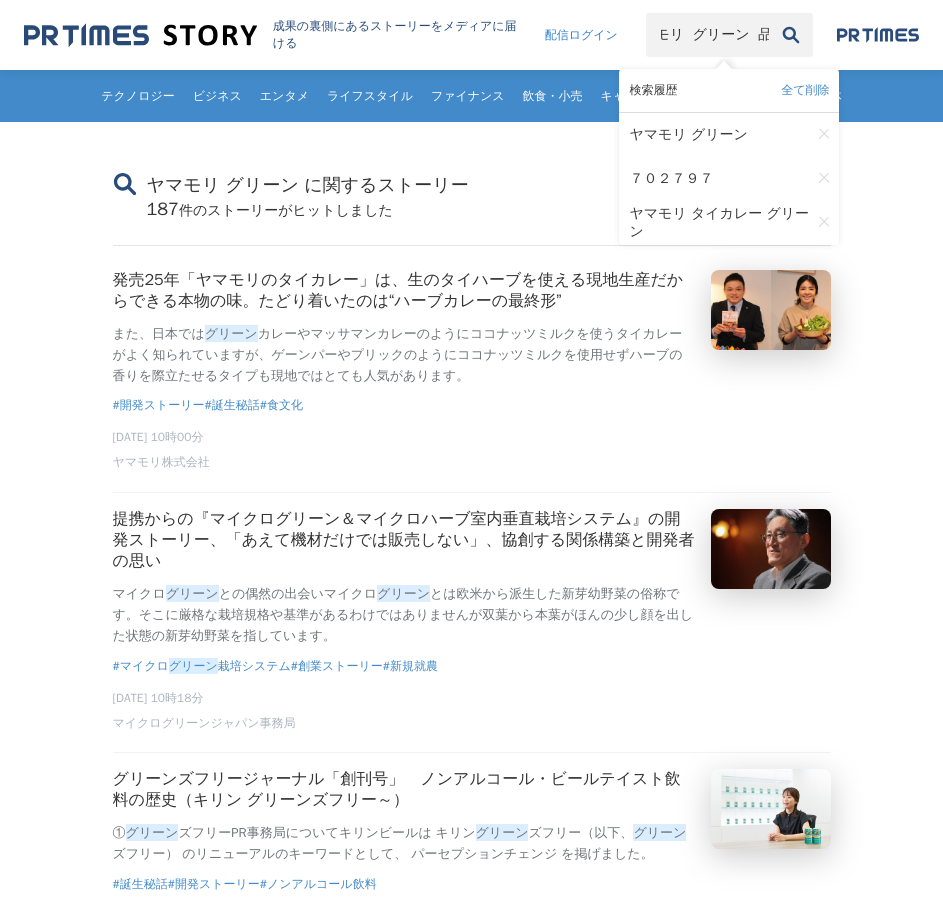 scroll, scrollTop: 0, scrollLeft: 20, axis: horizontal 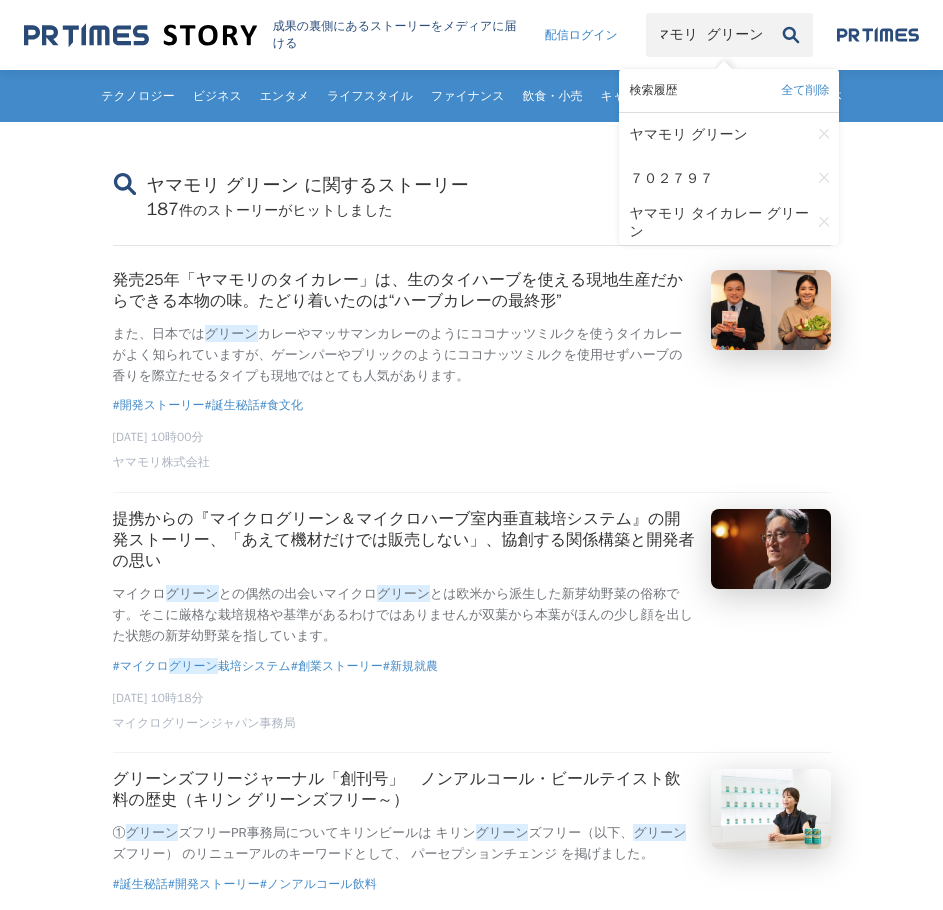 type on "ヤマモリ  グリーン  品番" 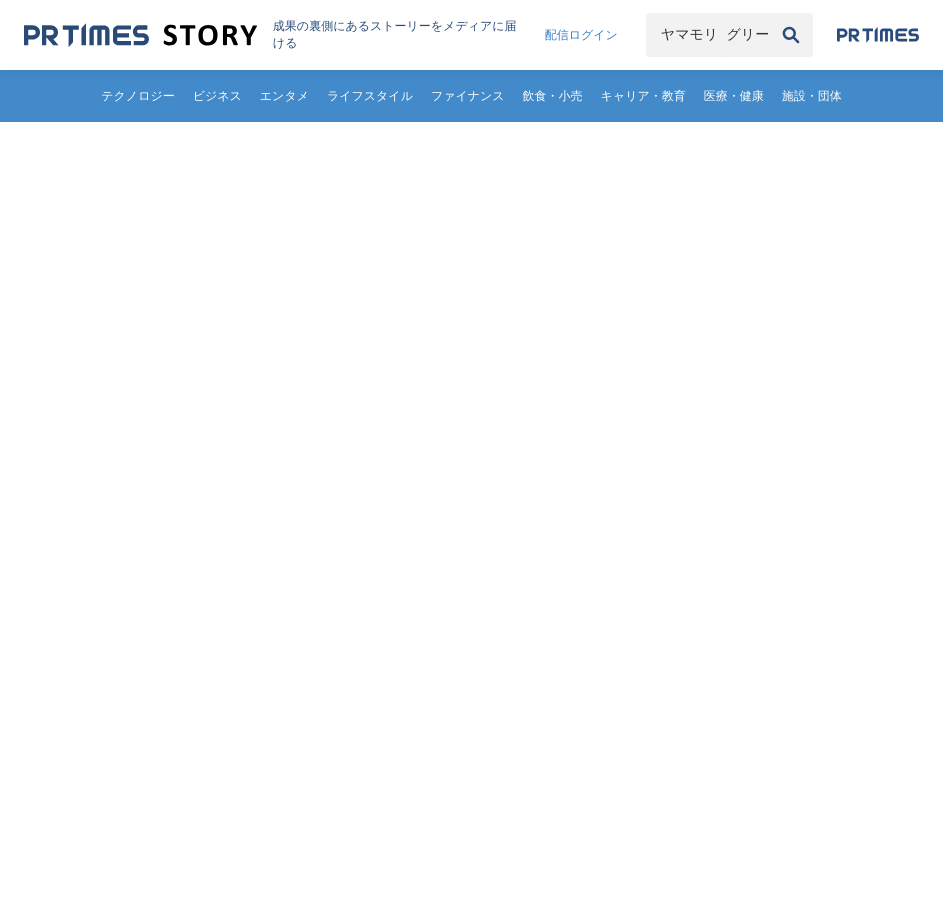 scroll, scrollTop: 0, scrollLeft: 0, axis: both 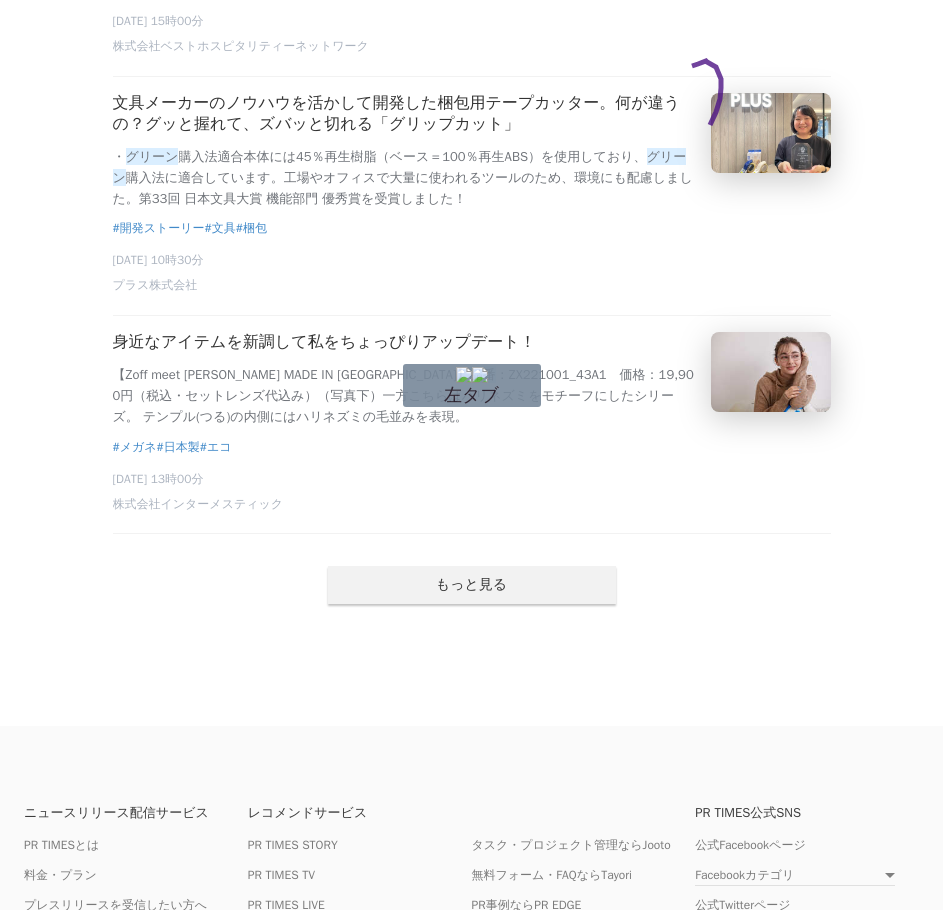 drag, startPoint x: 710, startPoint y: 125, endPoint x: 675, endPoint y: 69, distance: 66.037865 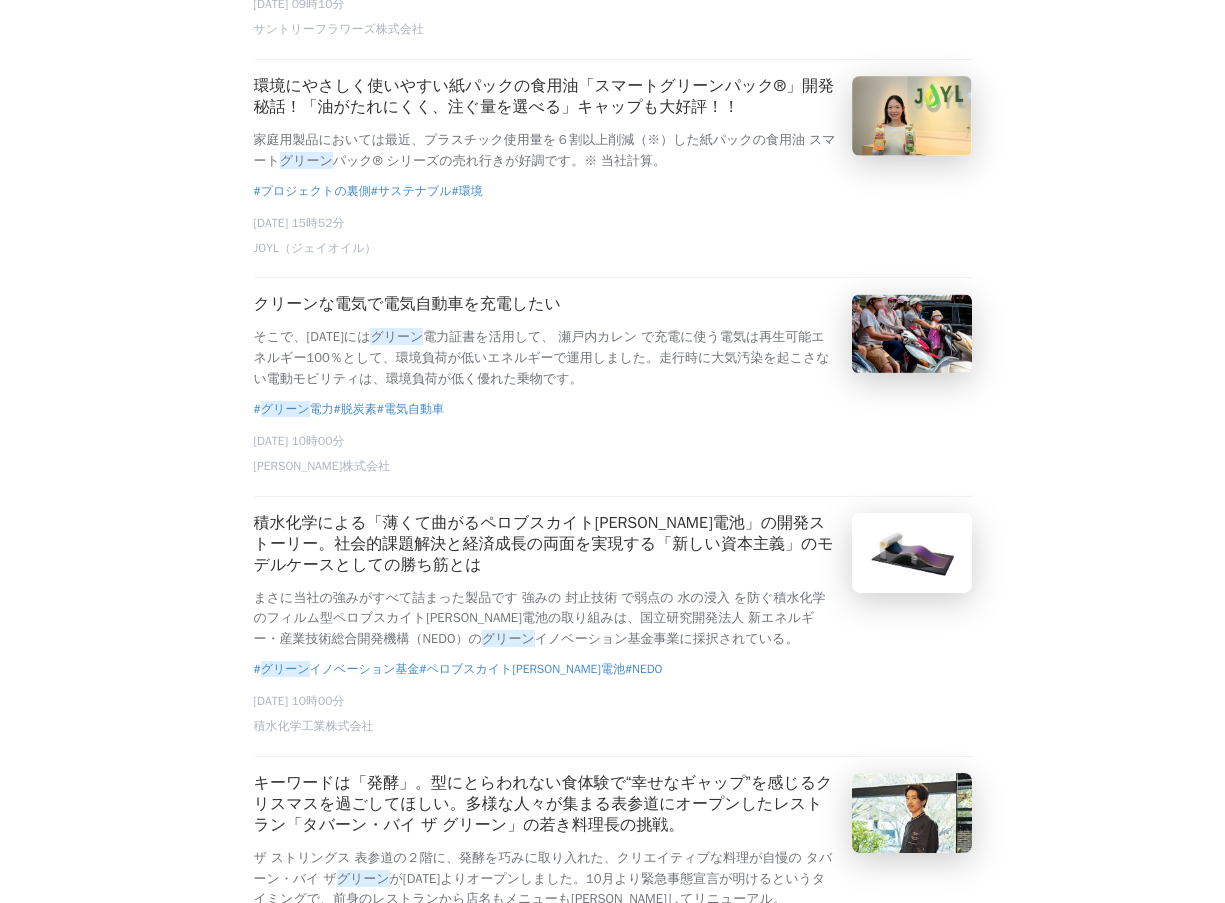 scroll, scrollTop: 2700, scrollLeft: 0, axis: vertical 